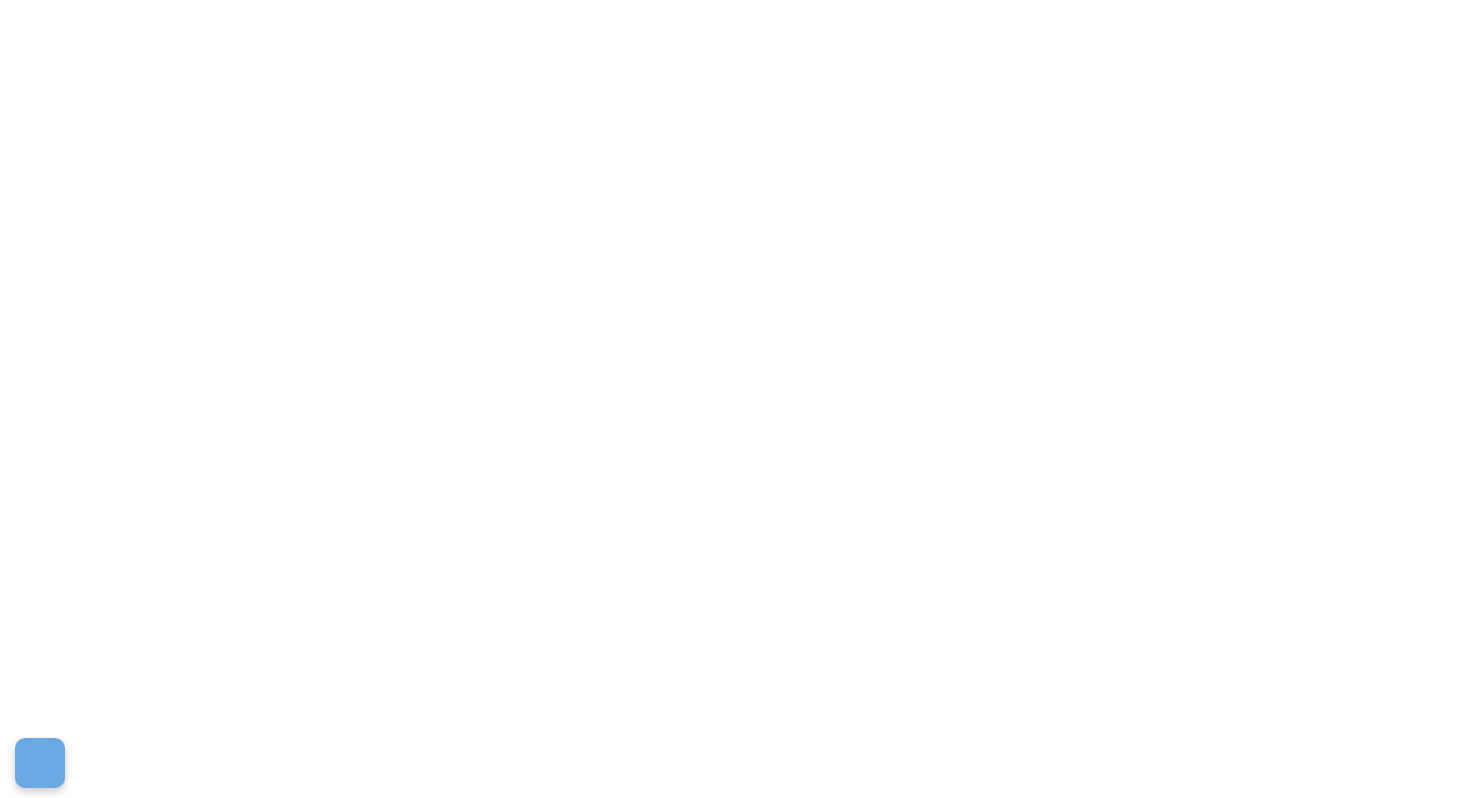 scroll, scrollTop: 0, scrollLeft: 0, axis: both 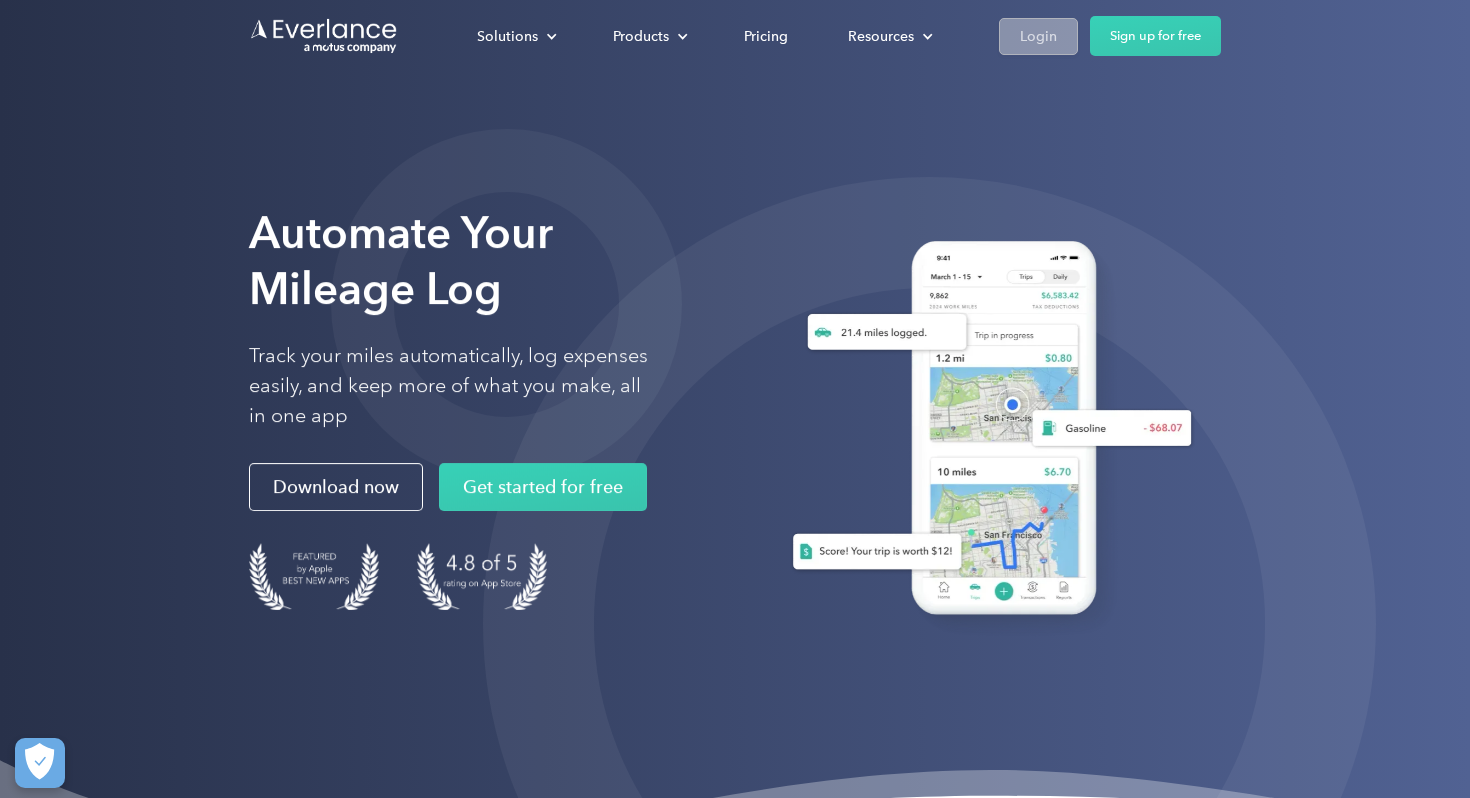 click on "Login" at bounding box center (1038, 36) 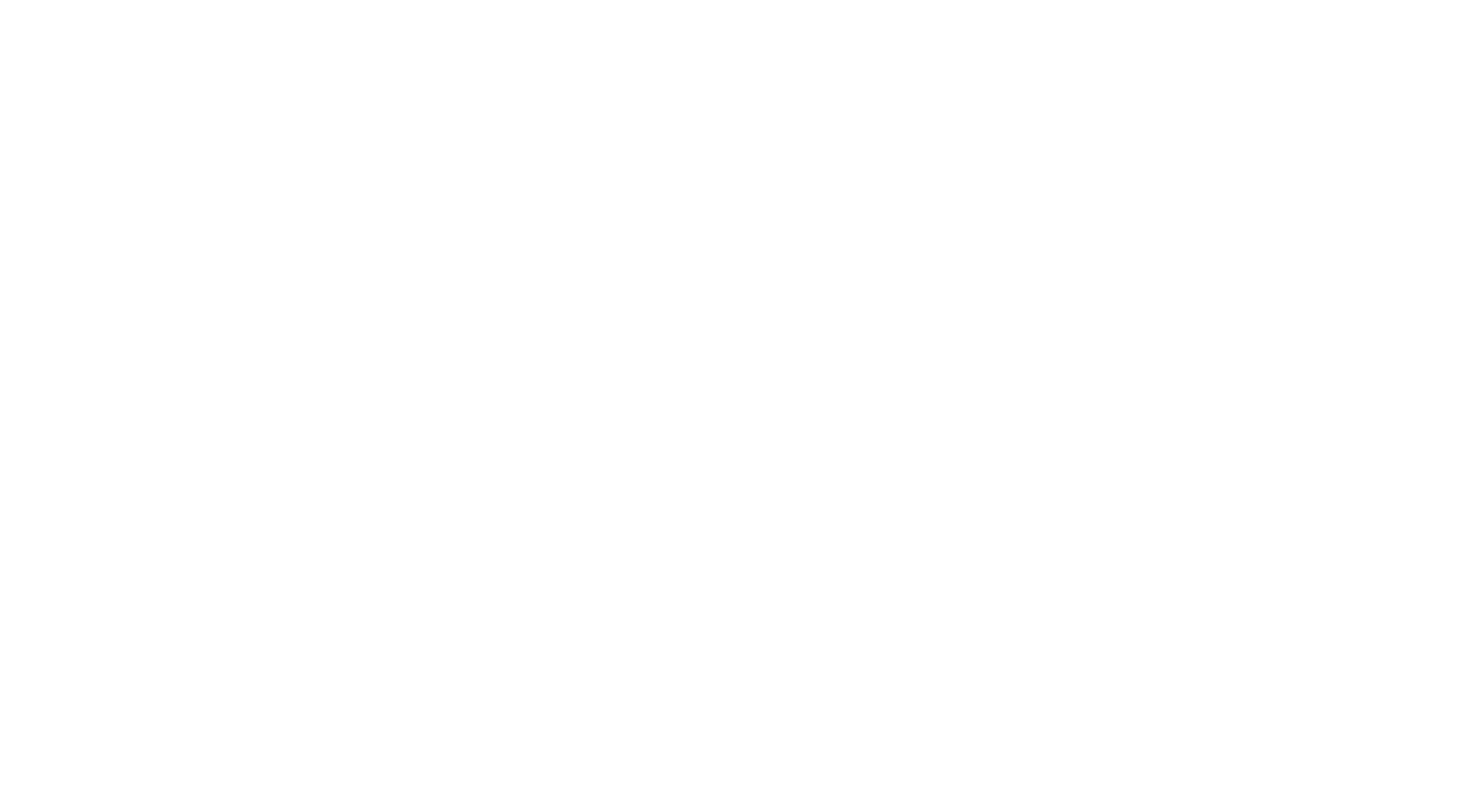 scroll, scrollTop: 0, scrollLeft: 0, axis: both 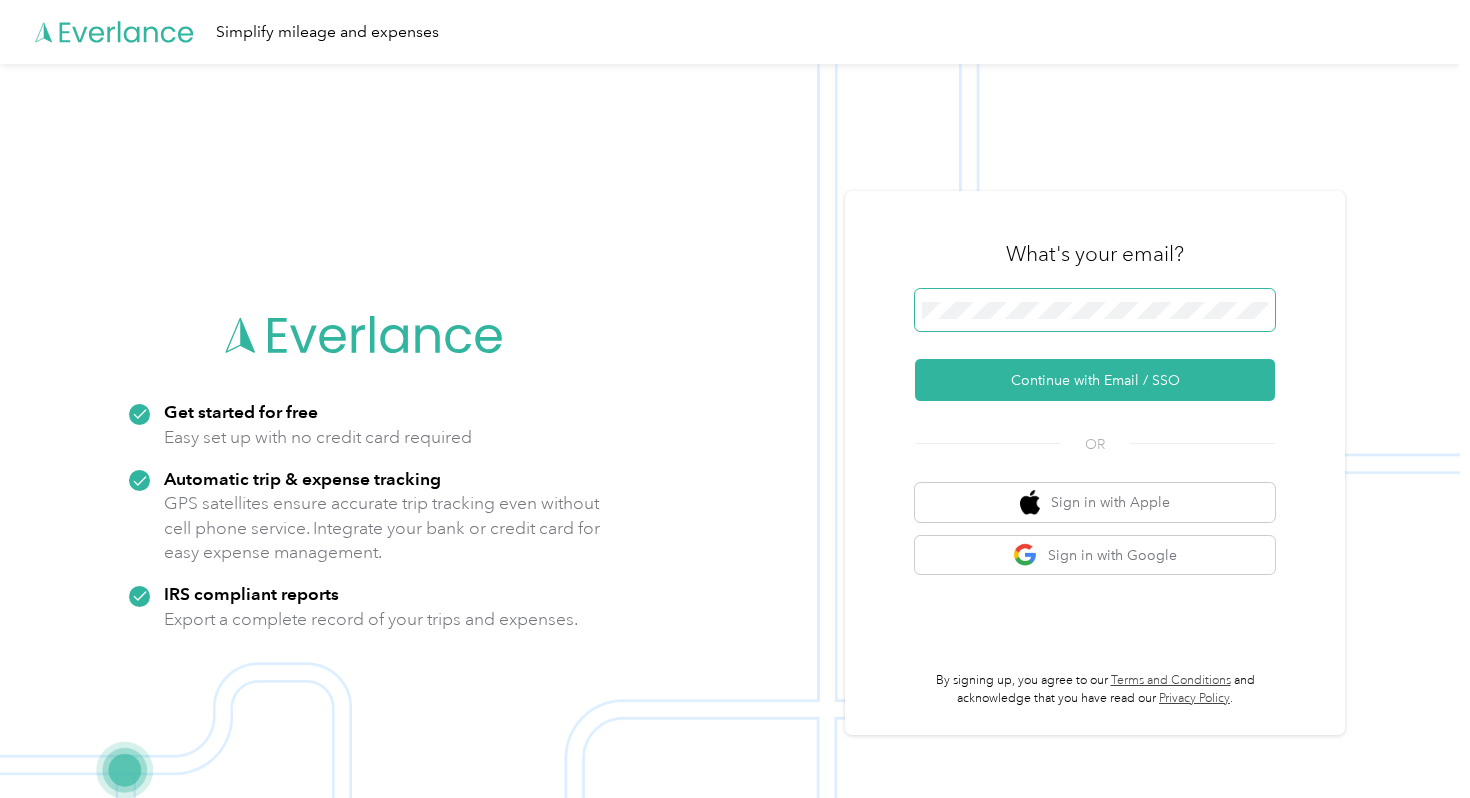 click on "Continue with Email / SSO" at bounding box center [1095, 380] 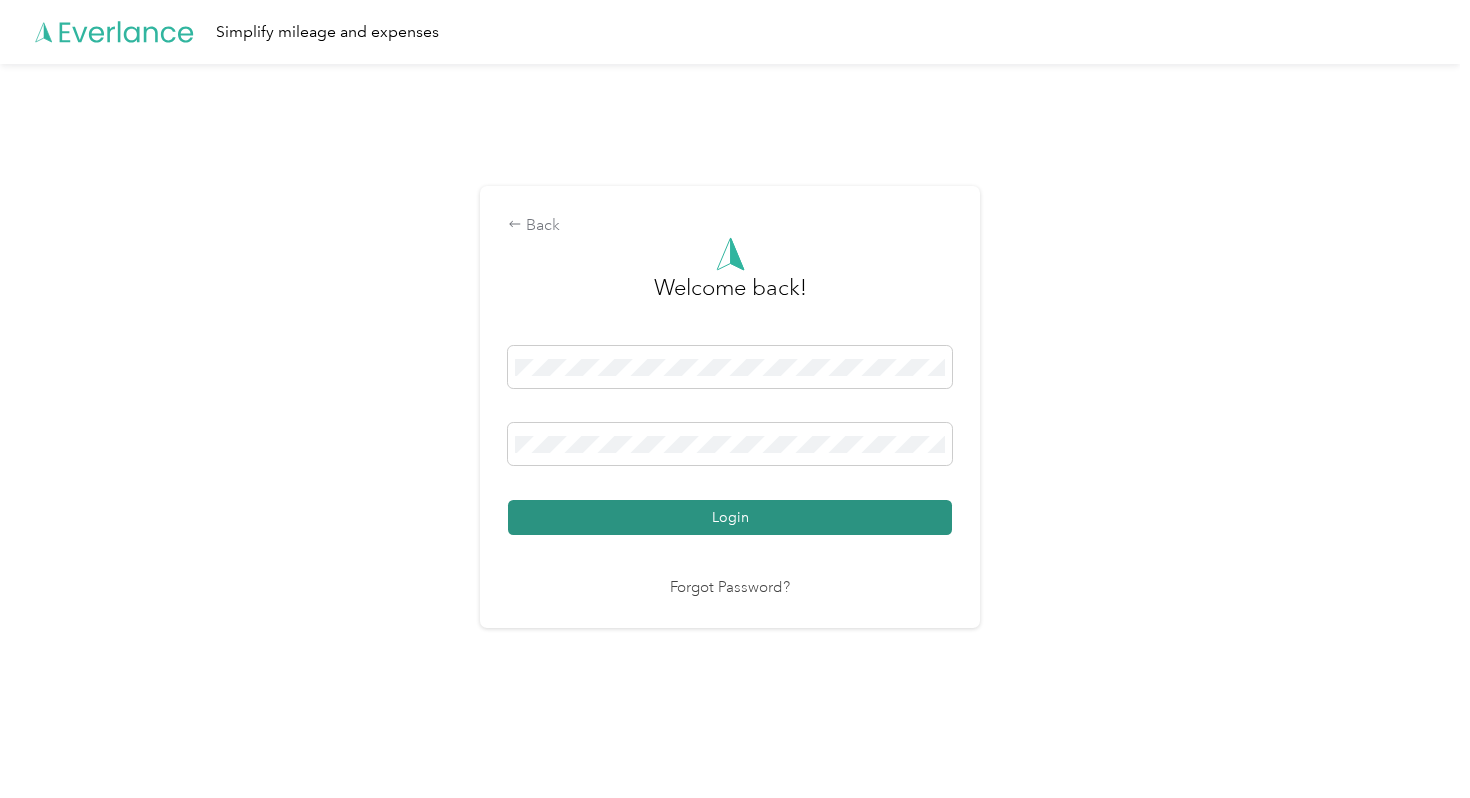 click on "Login" at bounding box center [730, 517] 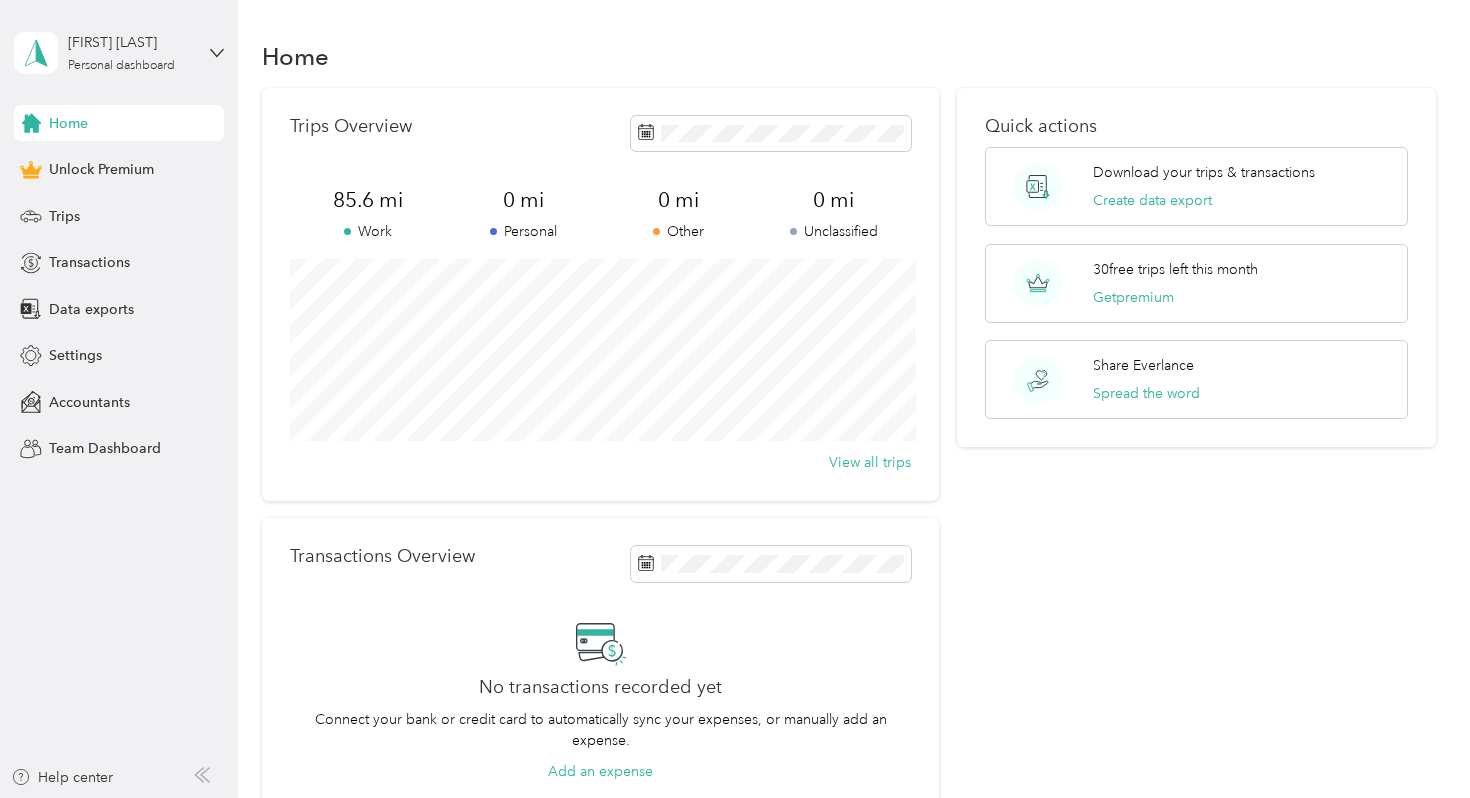scroll, scrollTop: 6, scrollLeft: 0, axis: vertical 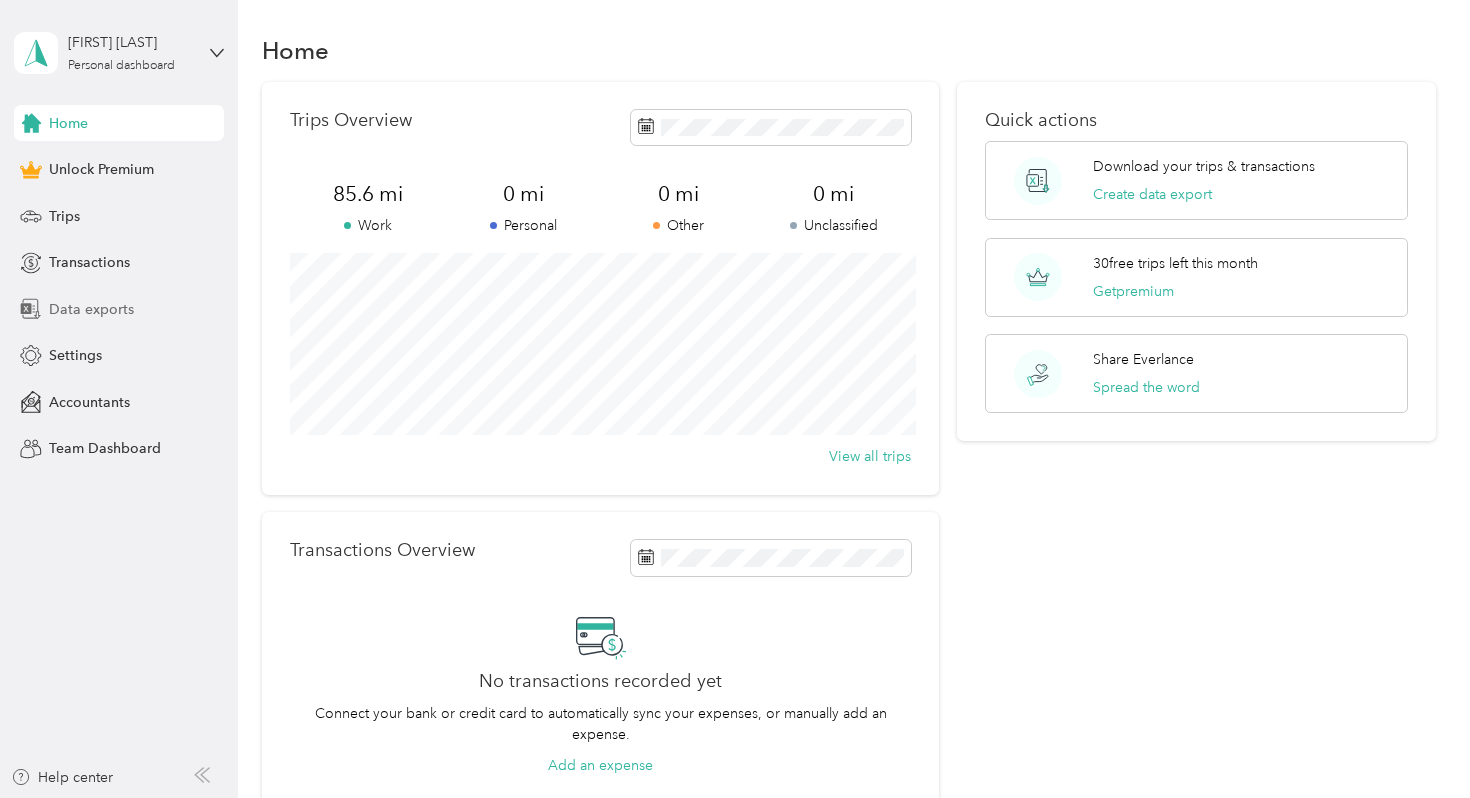 click on "Data exports" at bounding box center (91, 309) 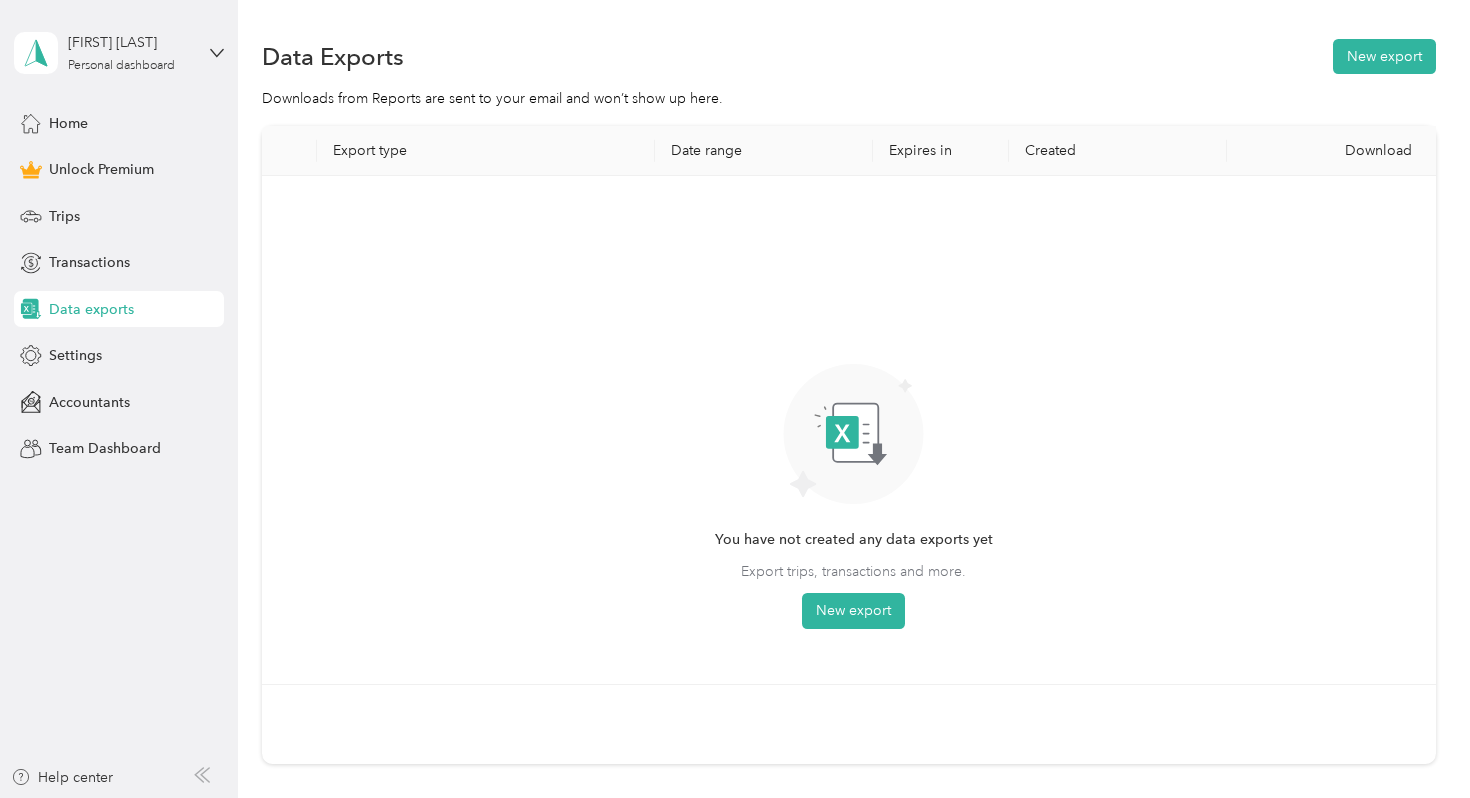 click on "You have not created any data exports yet Export trips, transactions and more. New export" at bounding box center [854, 412] 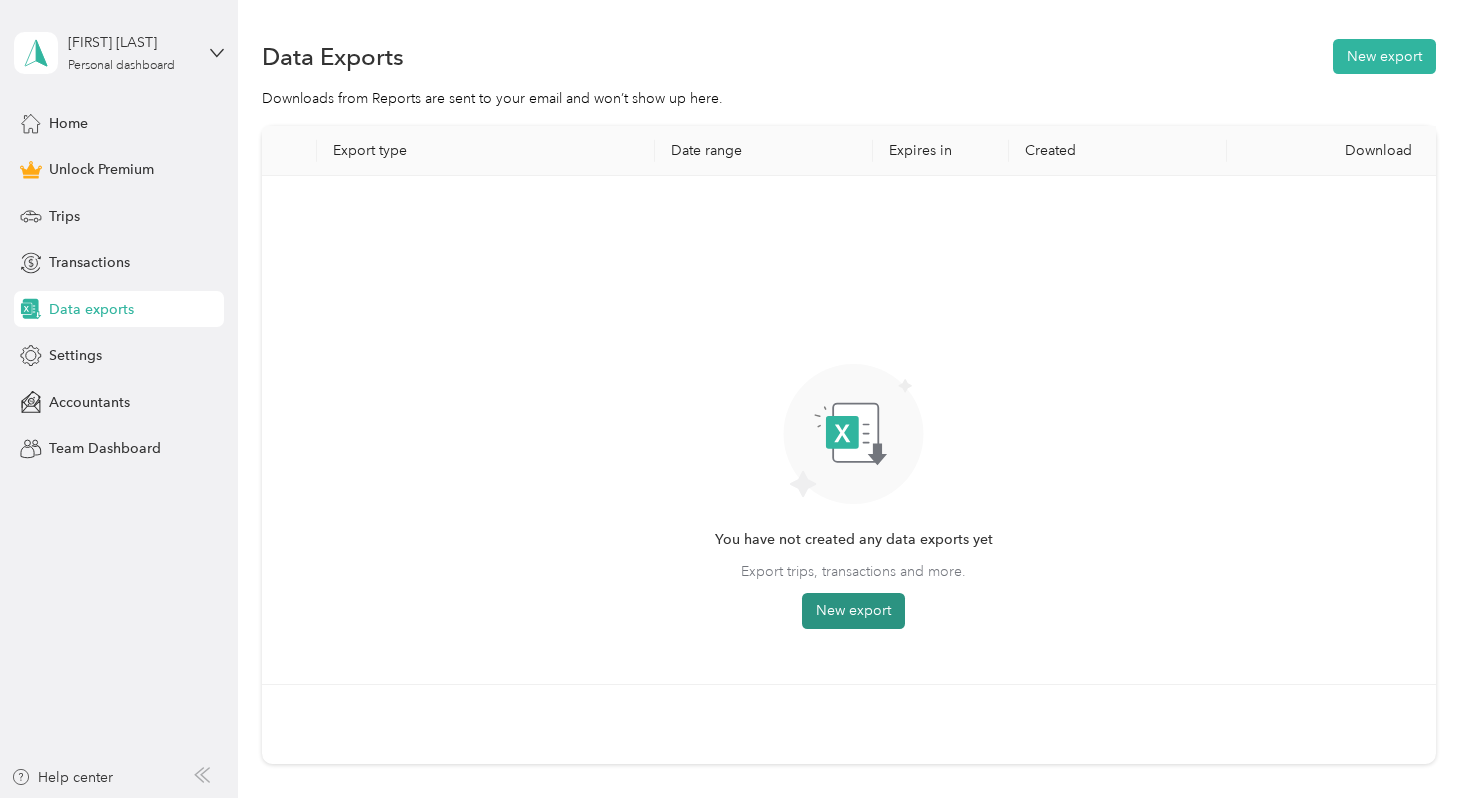click on "New export" at bounding box center (853, 611) 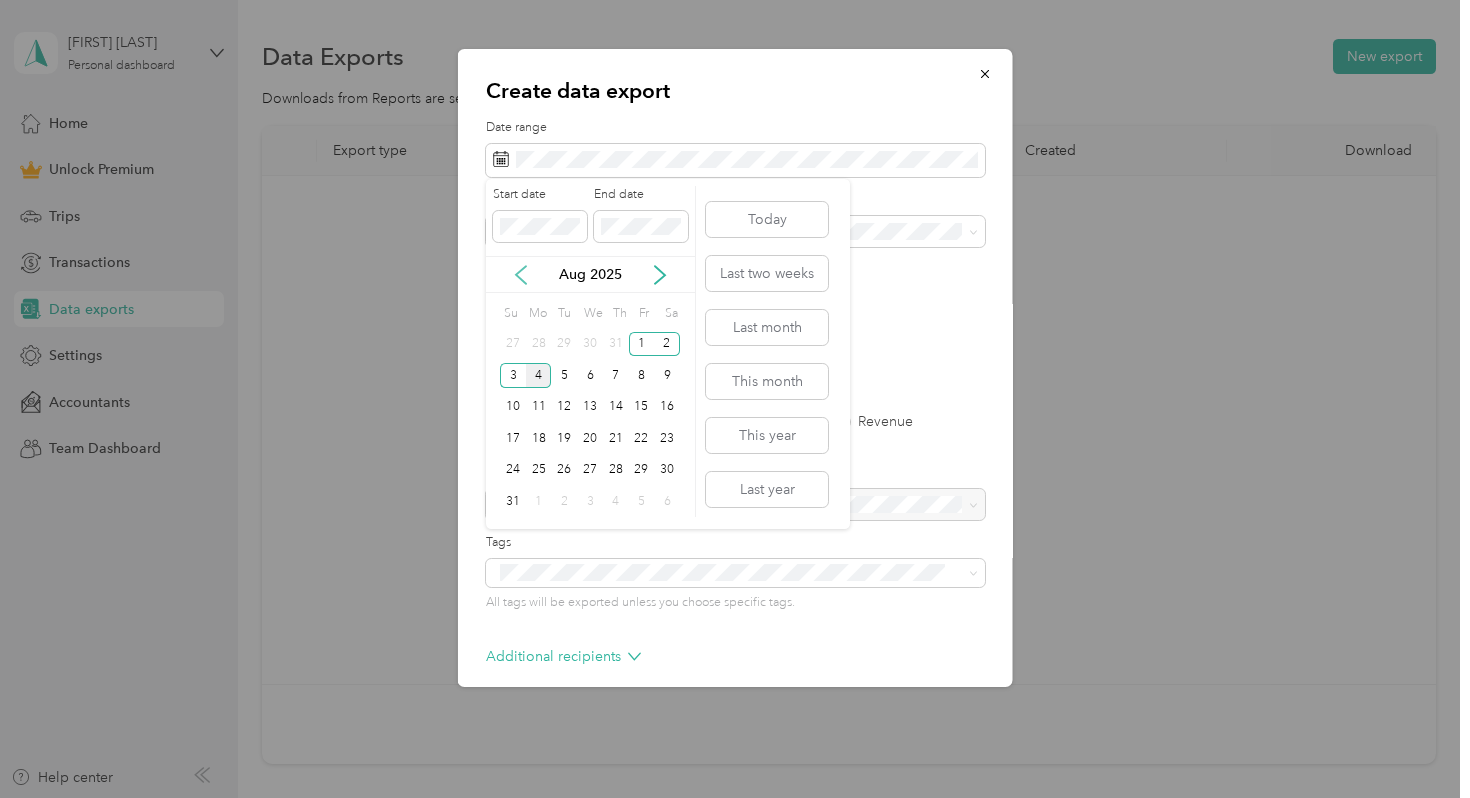 click 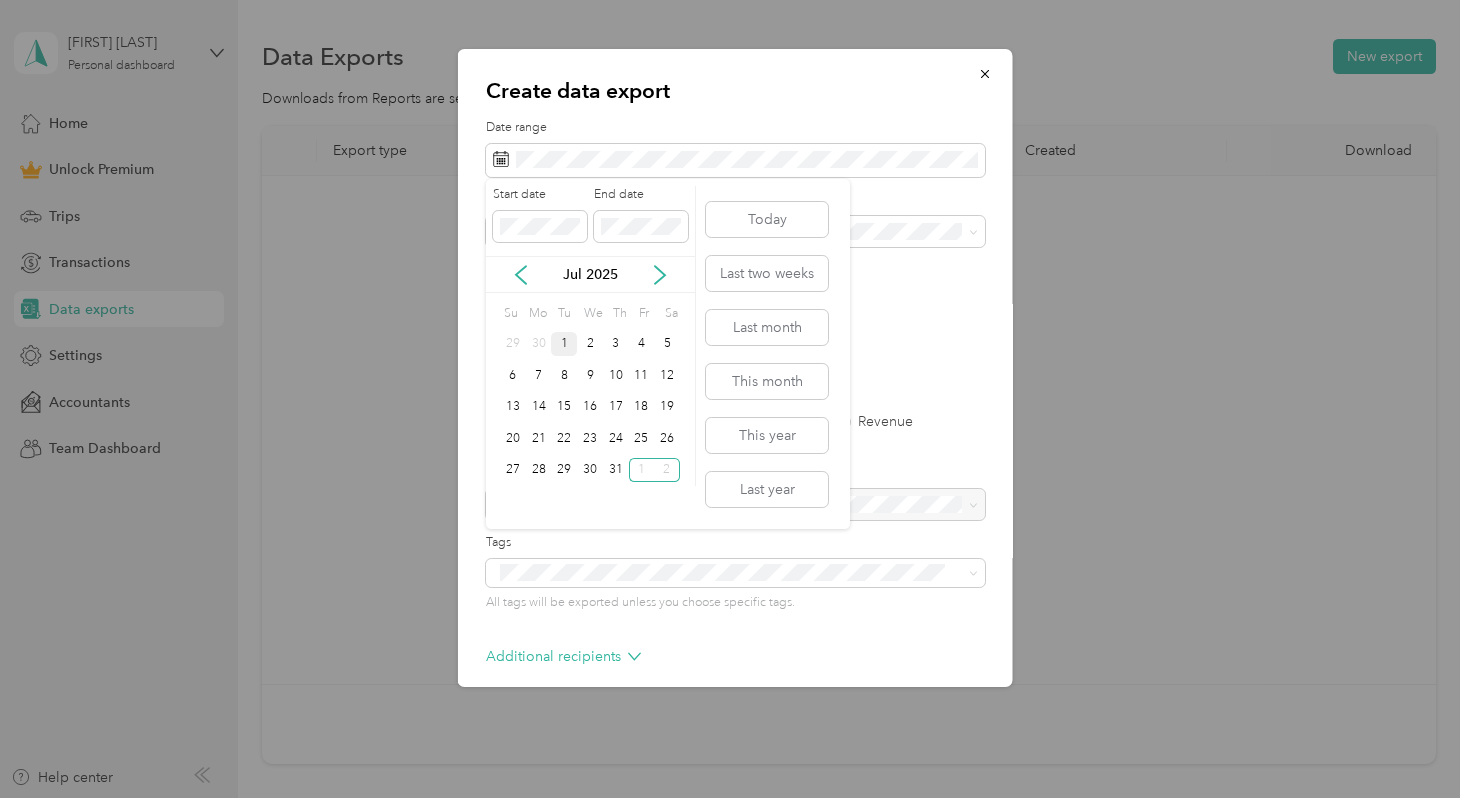 click on "1" at bounding box center (564, 344) 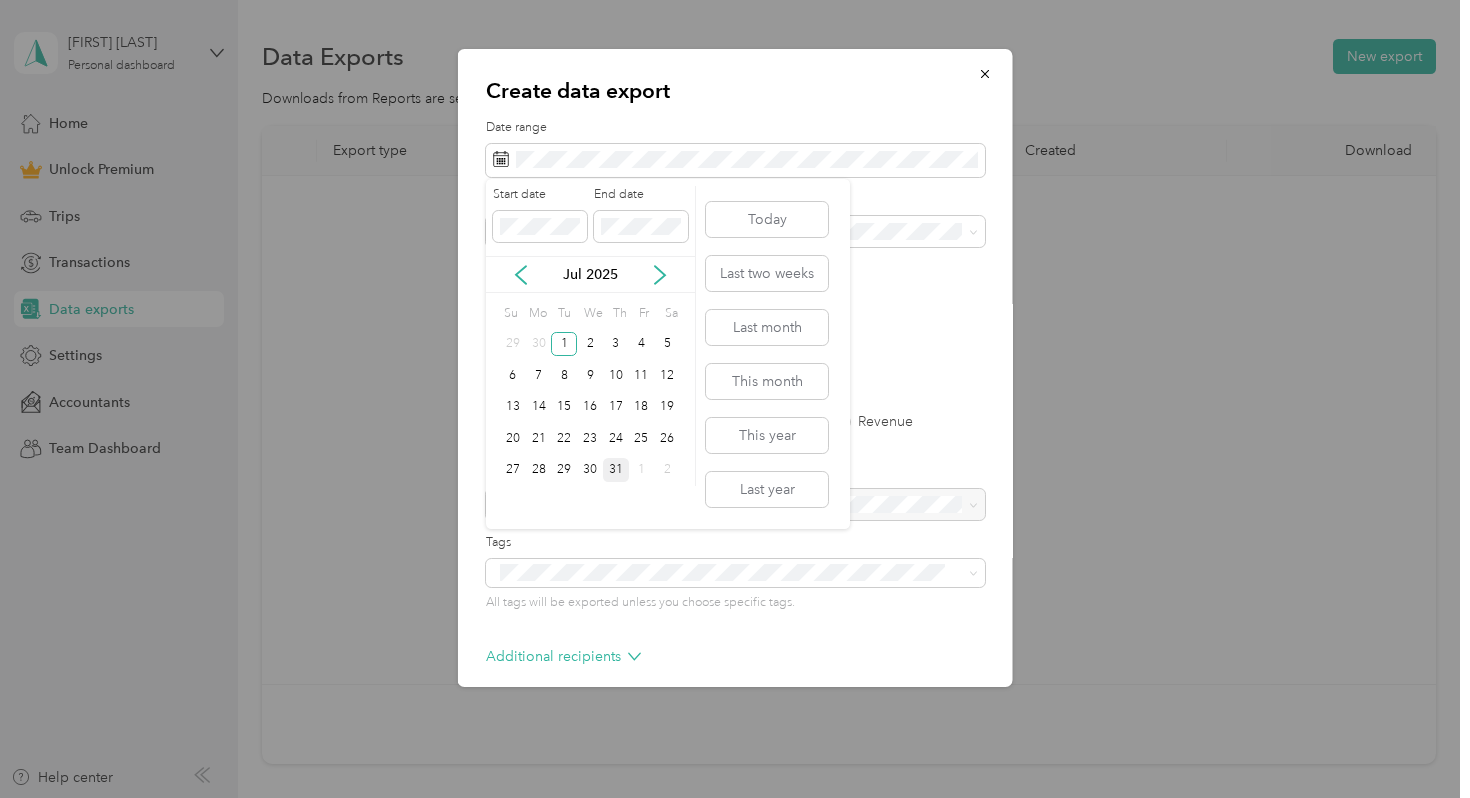 click on "31" at bounding box center [616, 470] 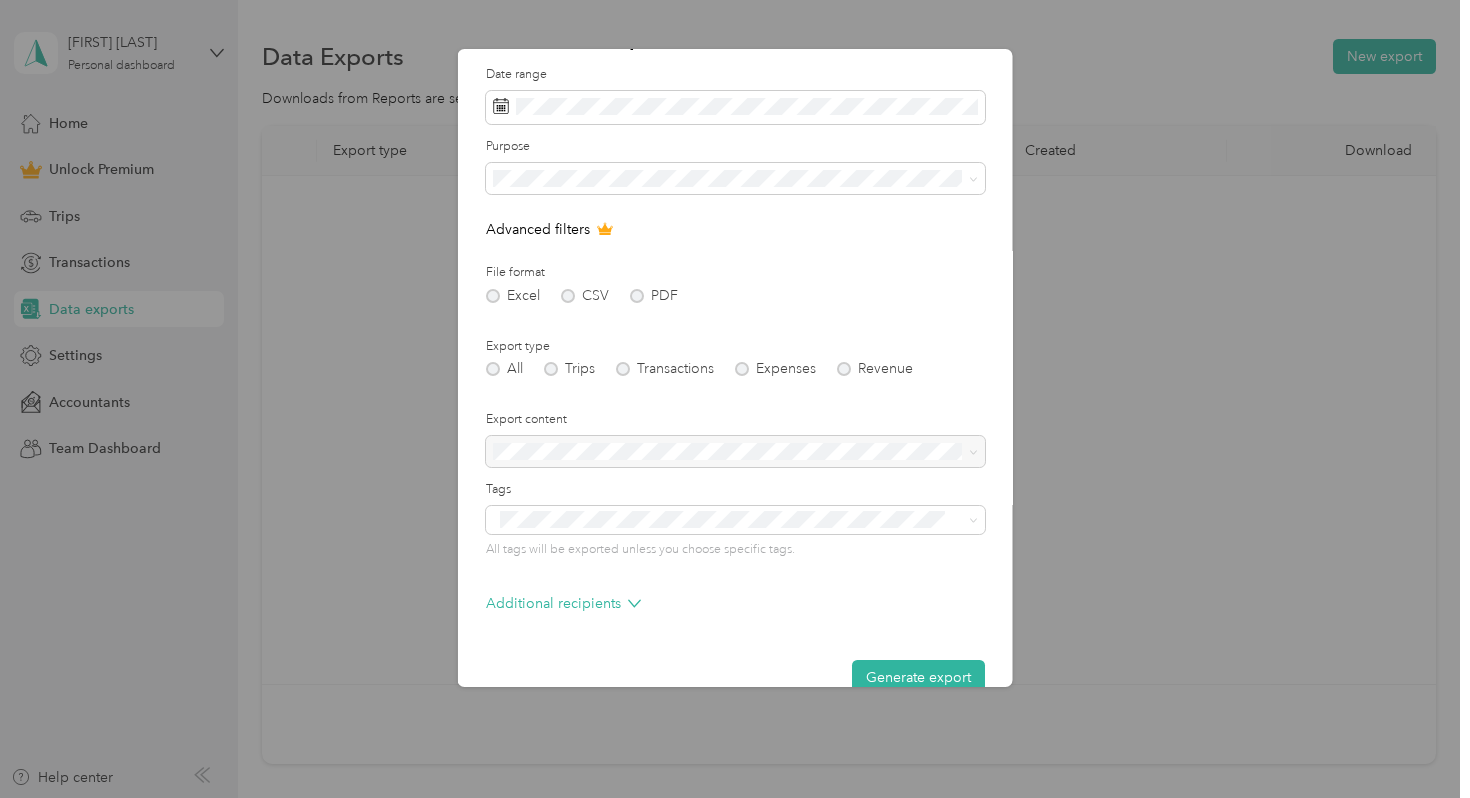 scroll, scrollTop: 89, scrollLeft: 0, axis: vertical 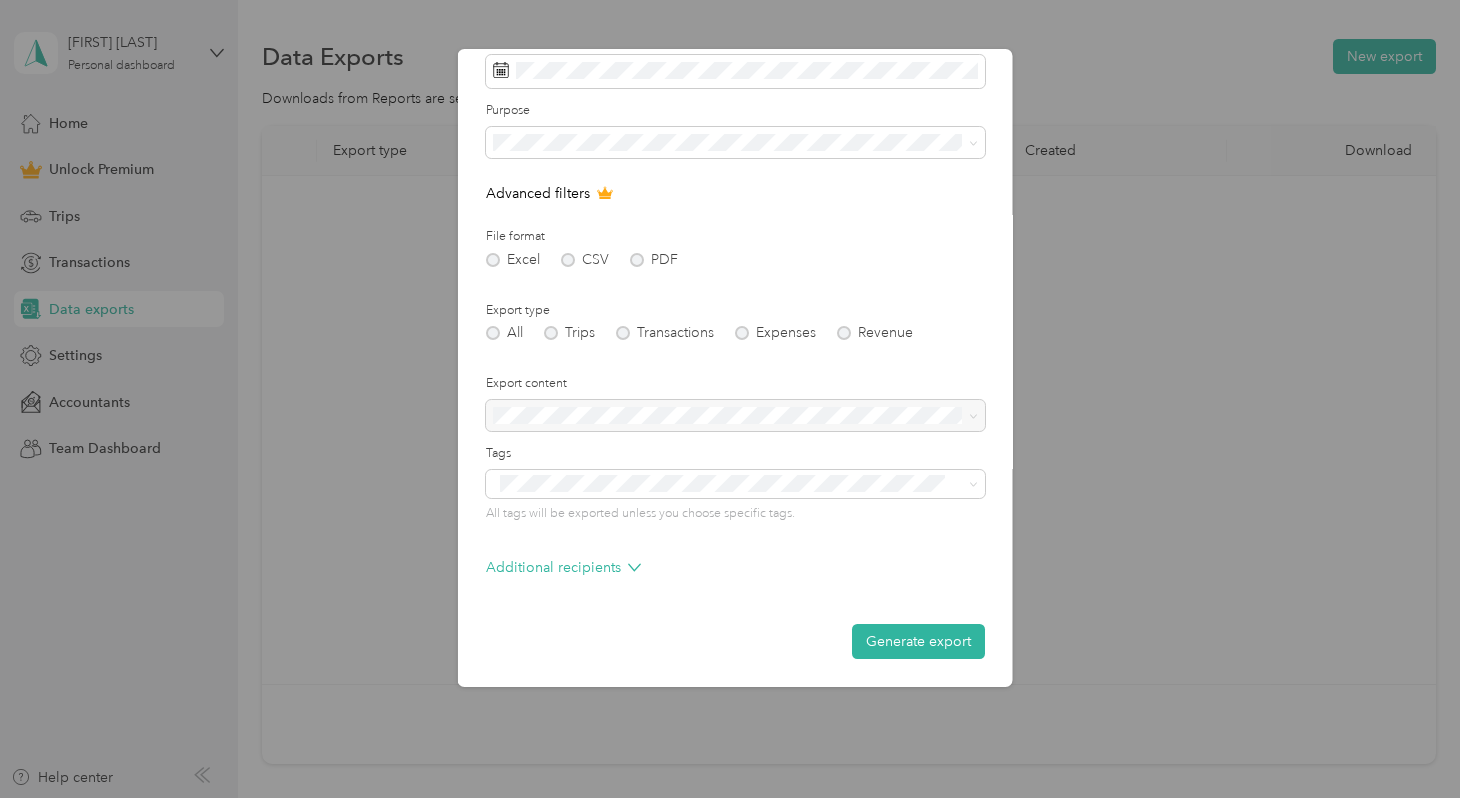 click on "All Trips Transactions Expenses Revenue" at bounding box center [735, 333] 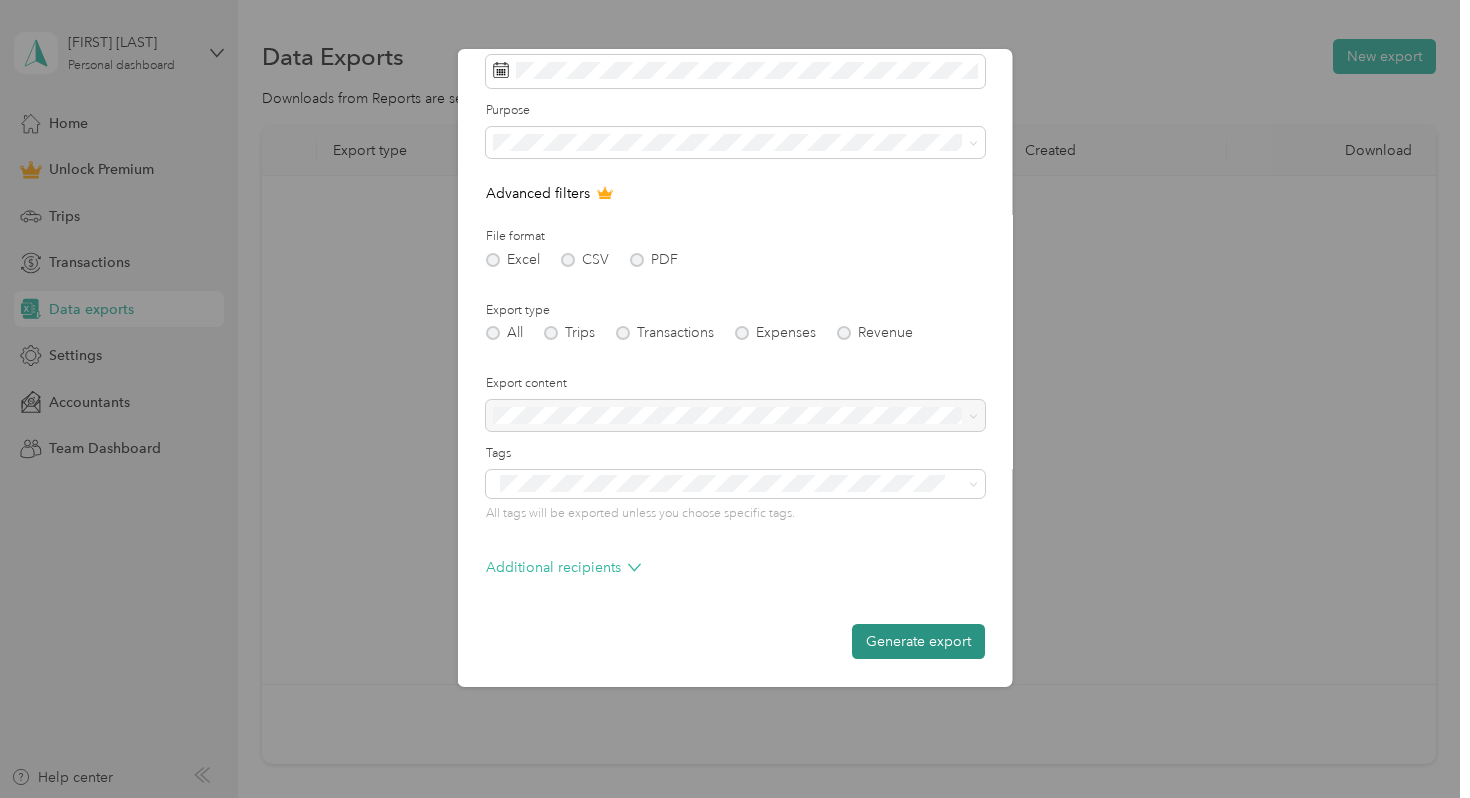 click on "Generate export" at bounding box center [918, 641] 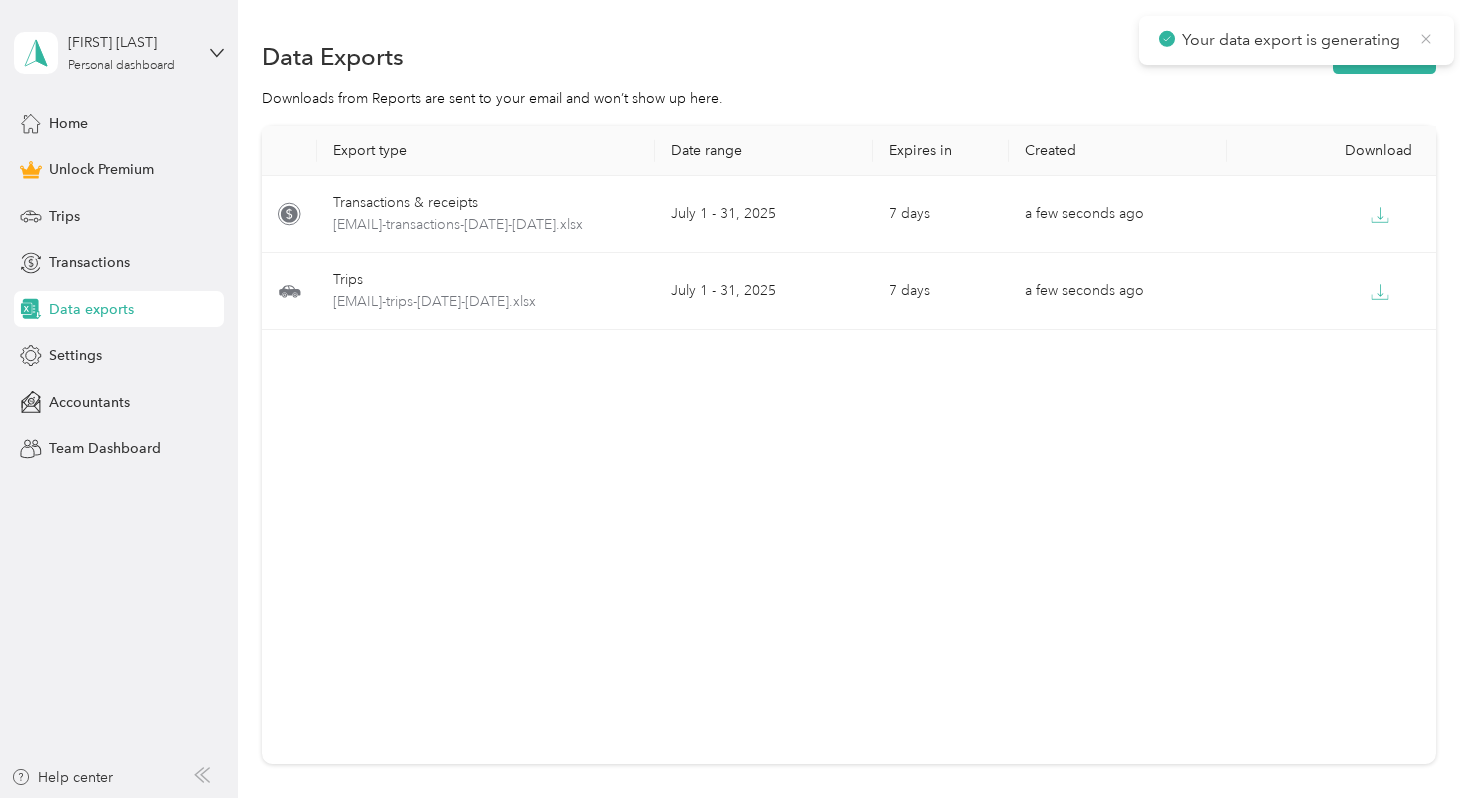 click 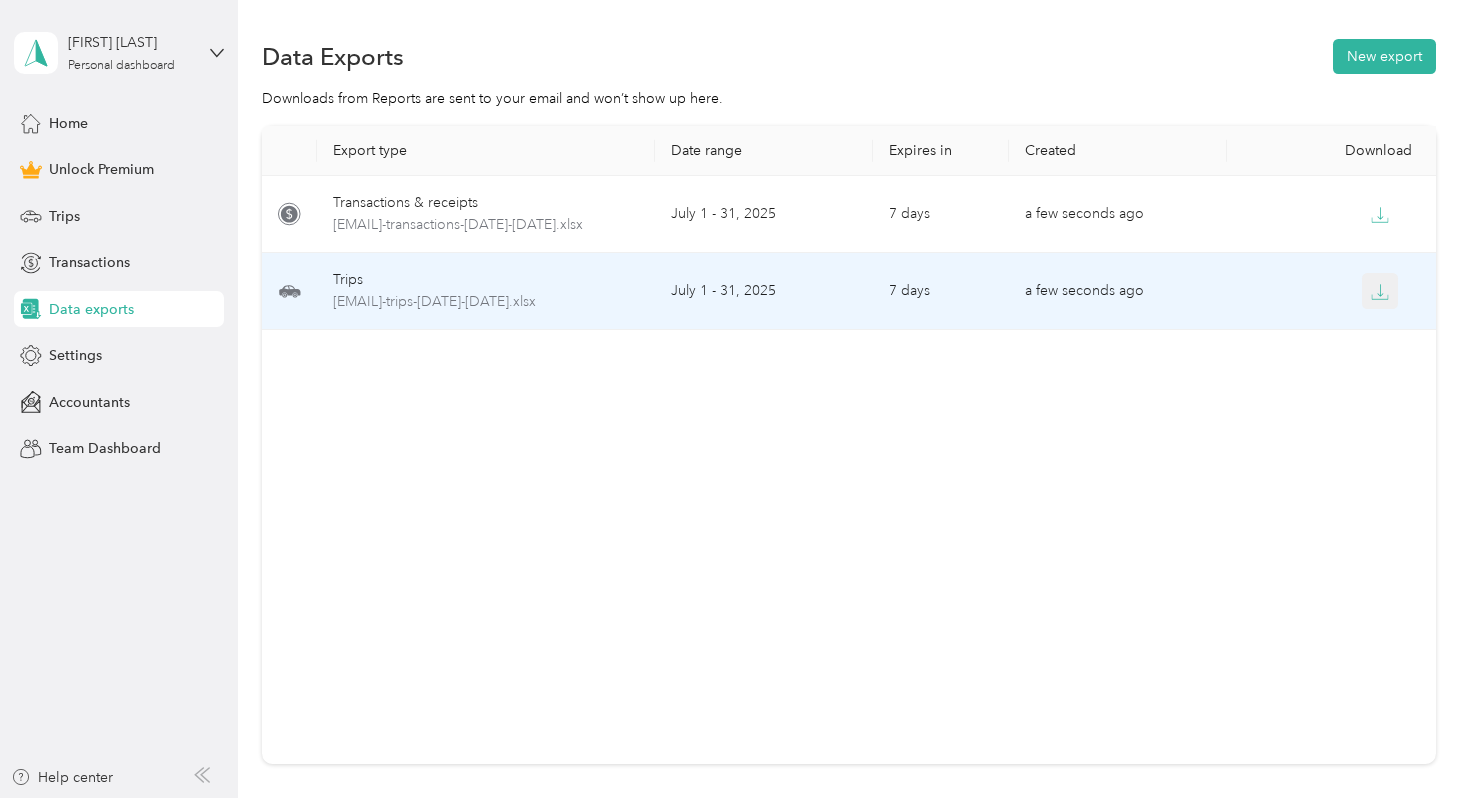 click 